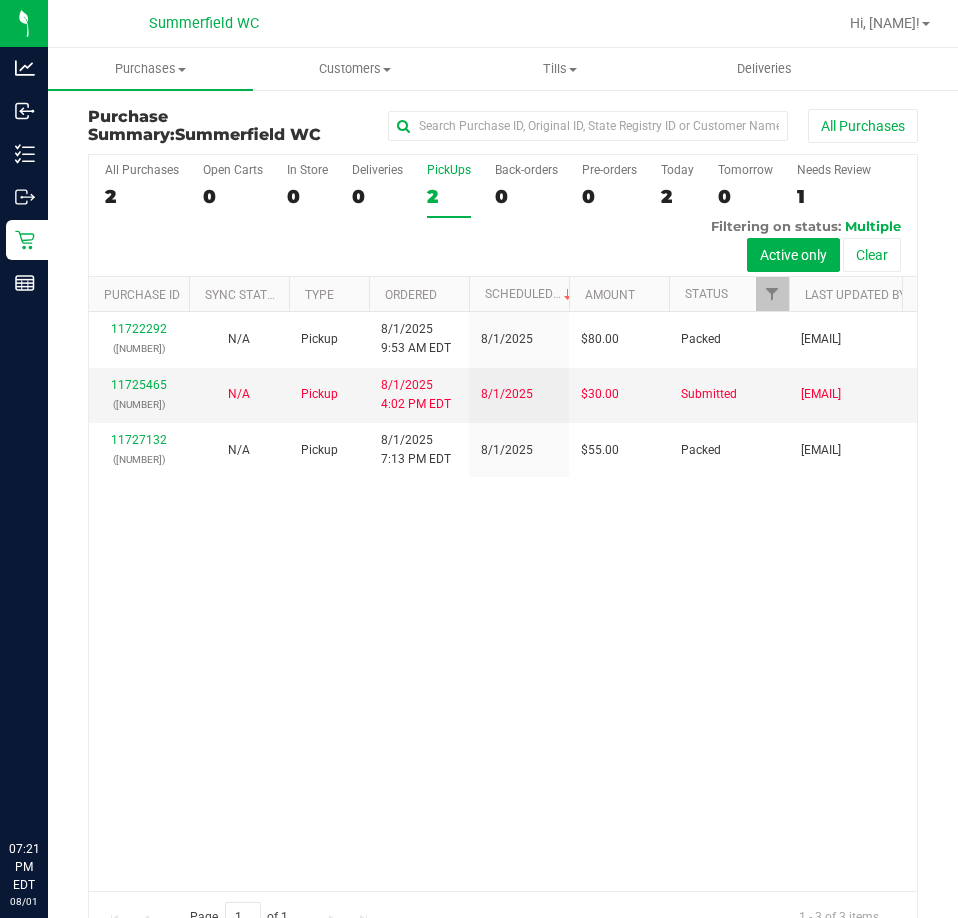 scroll, scrollTop: 0, scrollLeft: 0, axis: both 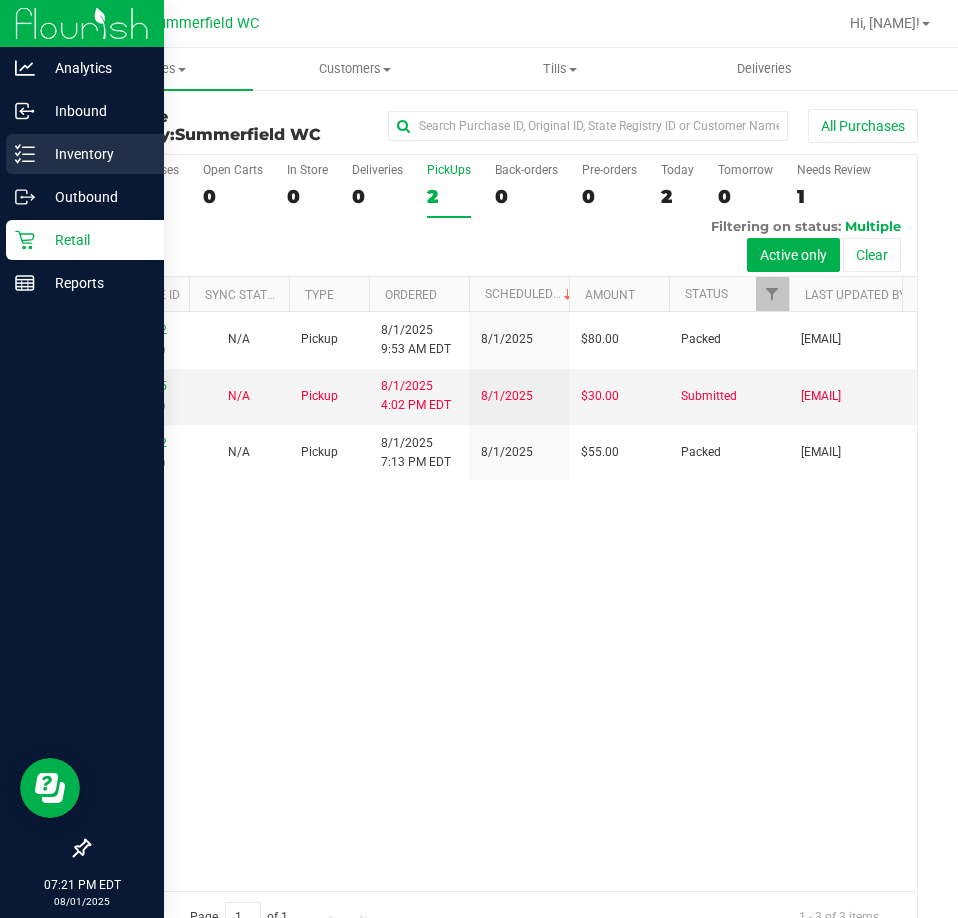 click on "Inventory" at bounding box center [85, 154] 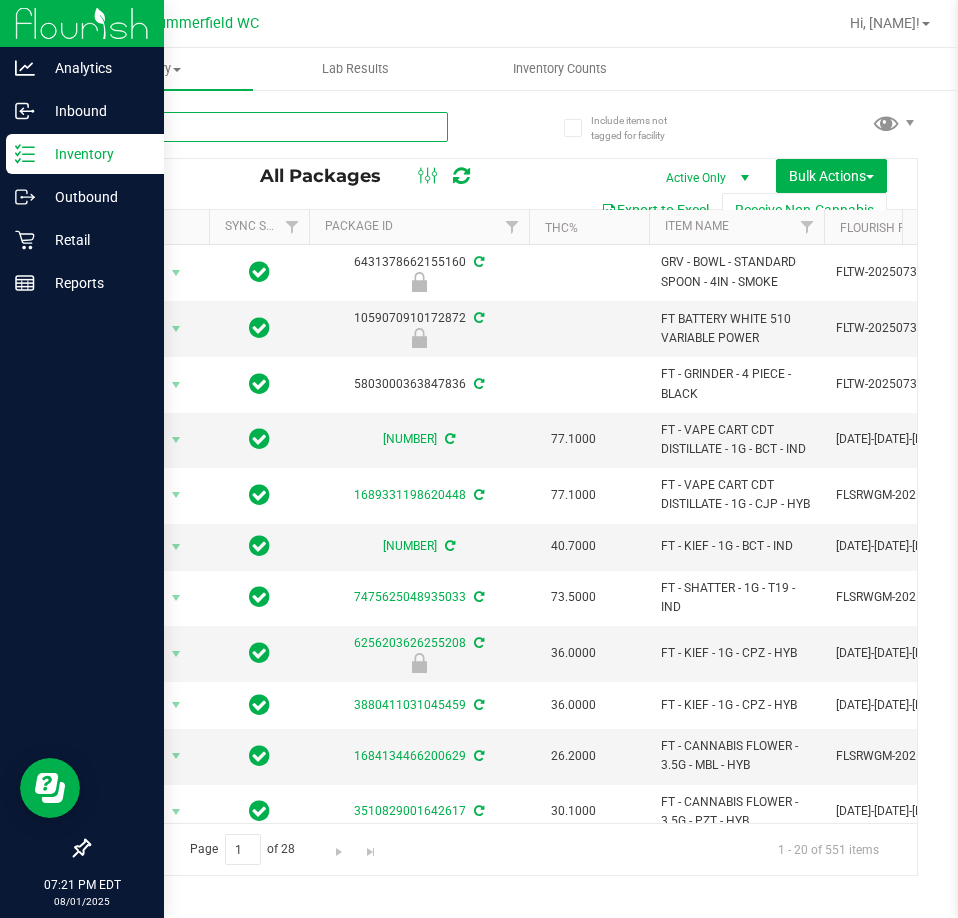 click at bounding box center (268, 127) 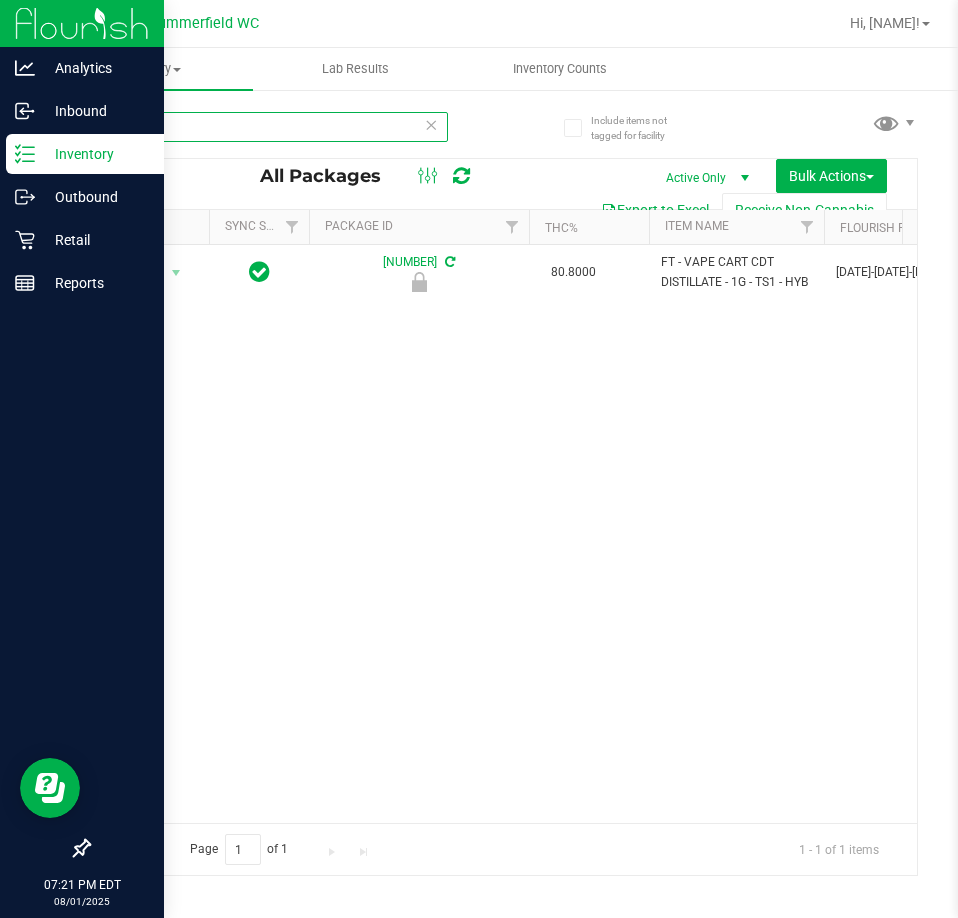 scroll, scrollTop: 0, scrollLeft: 738, axis: horizontal 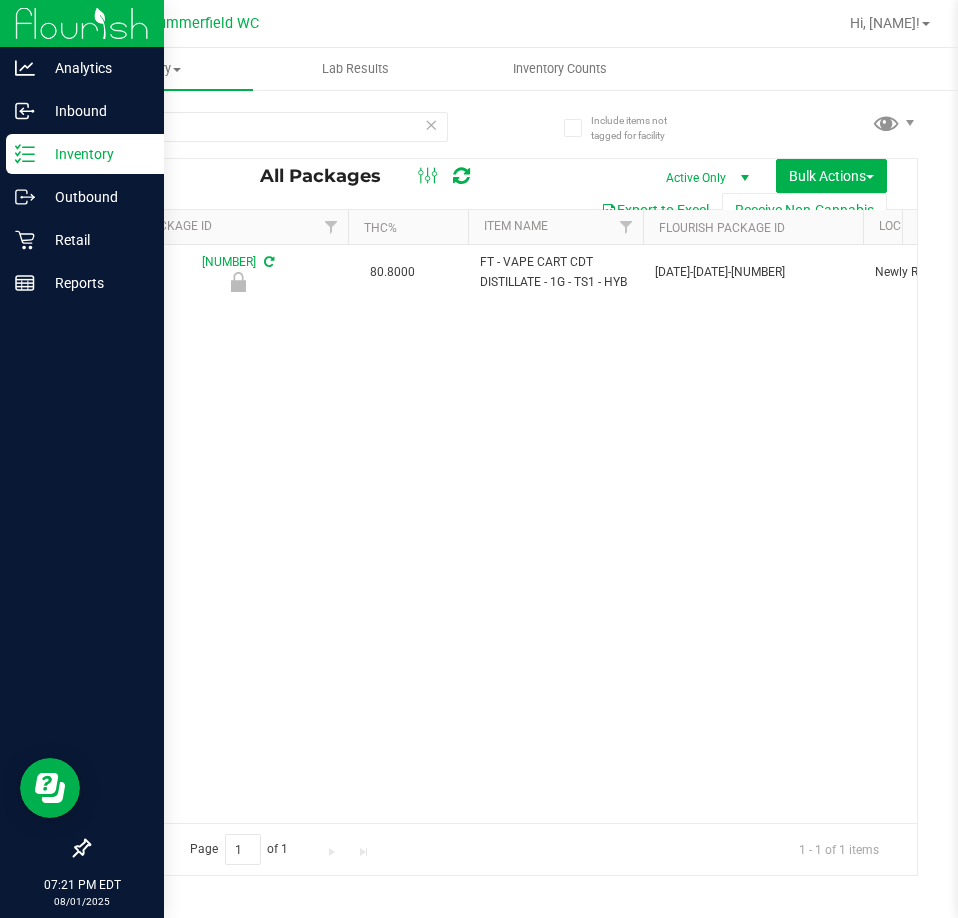 click on "Action Action Edit attributes Global inventory Locate package Package audit log Print package label Print product labels Unlock package
[NUMBER]
80.8000
FT - VAPE CART CDT DISTILLATE - 1G - TS1 - HYB
[DATE]-[DATE]-[NUMBER]
Newly Received
JUL25TS101-0710
12
0
12
00001427
Trop Cherry S1
$95.00000
Pass
BAP-CAR-FT-CDT-TS11M" at bounding box center (503, 534) 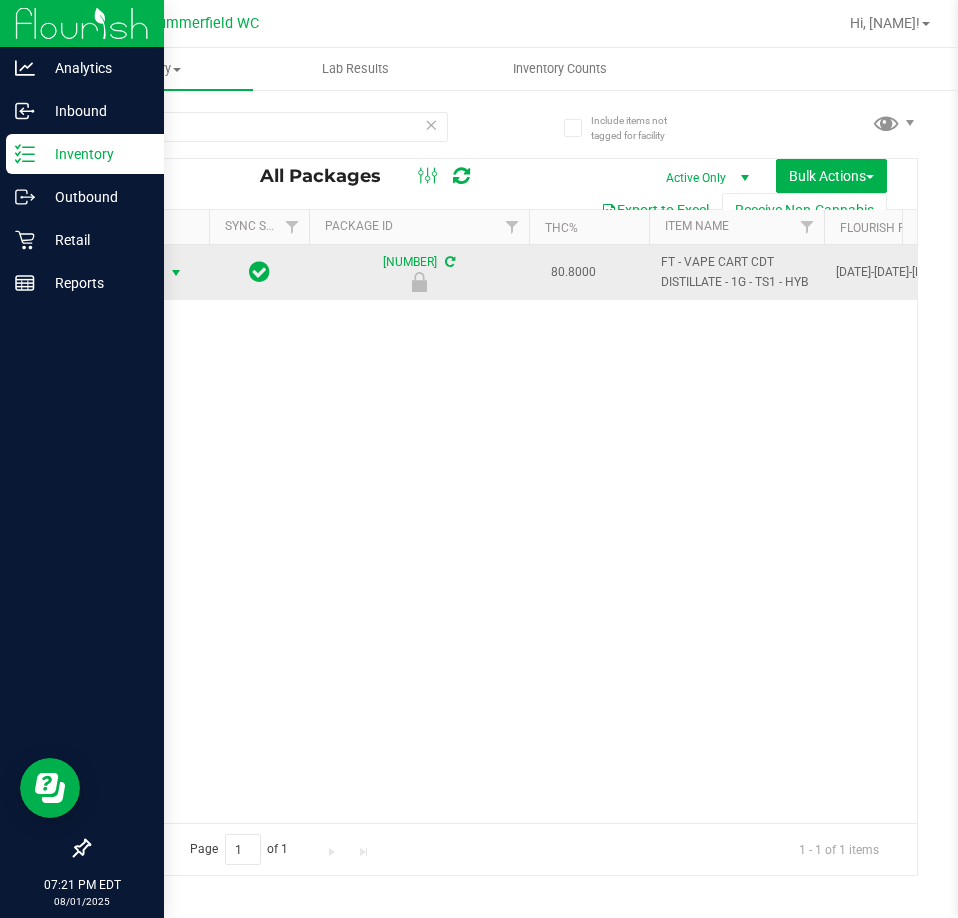 click at bounding box center [176, 273] 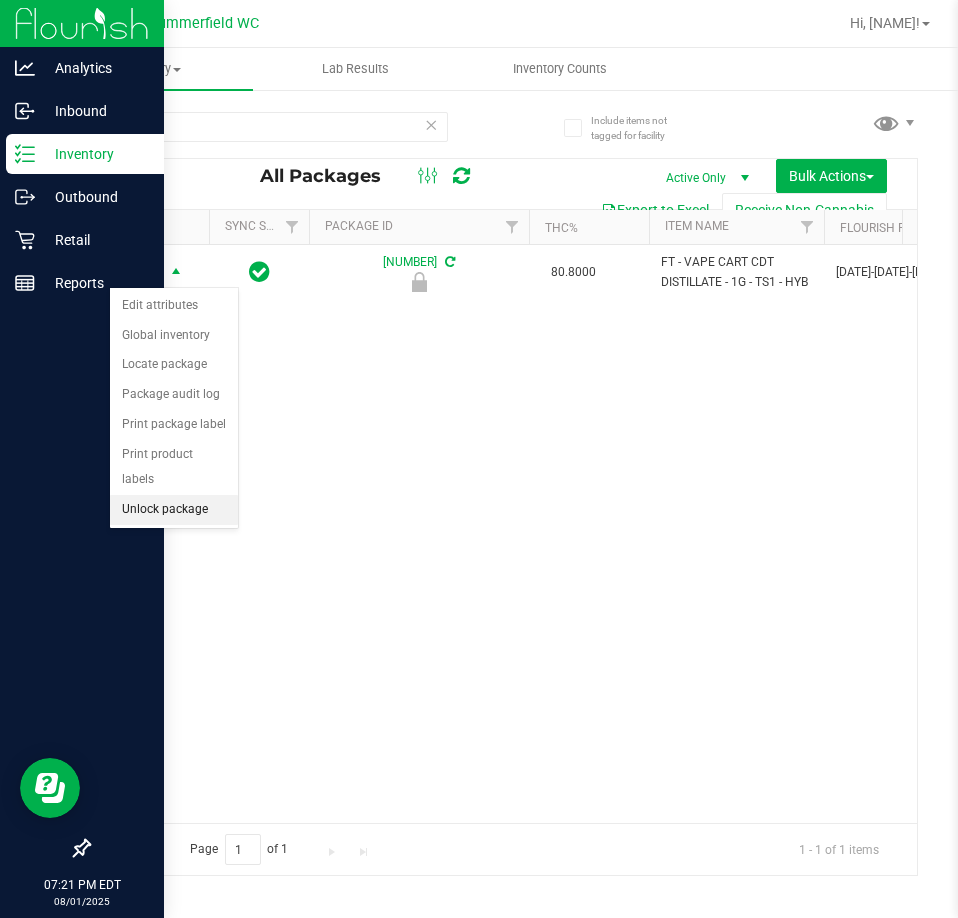click on "Unlock package" at bounding box center [174, 510] 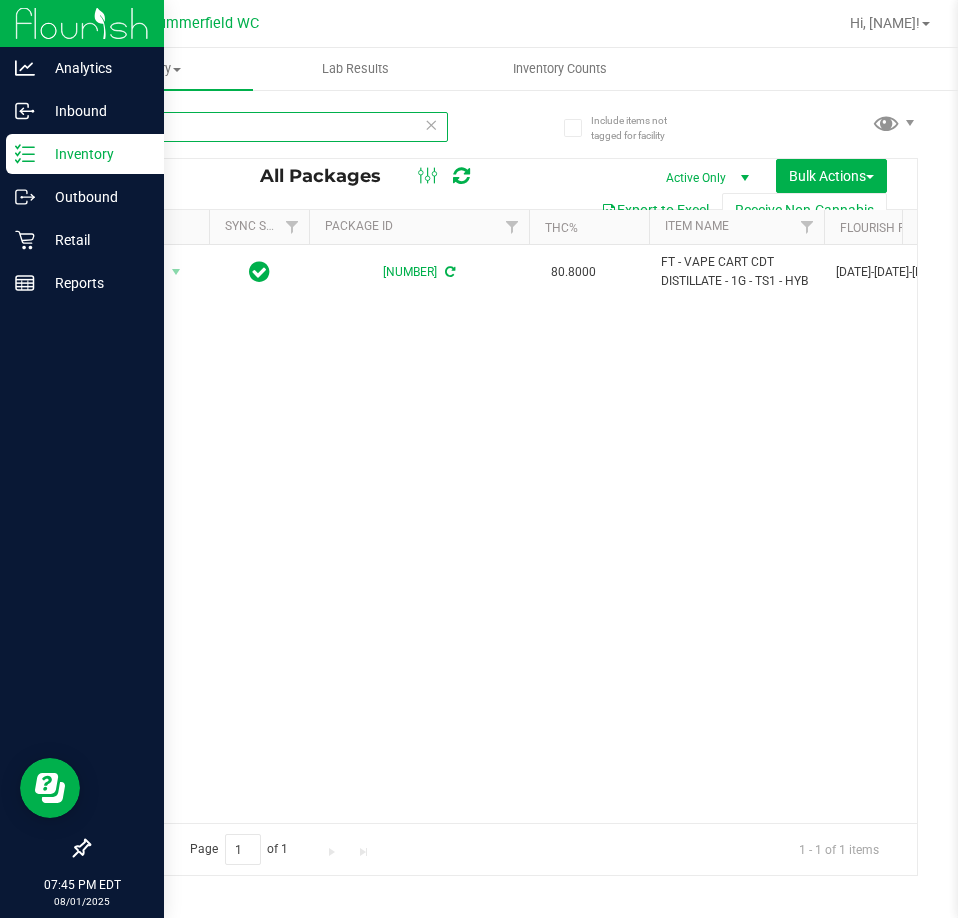 drag, startPoint x: 175, startPoint y: 124, endPoint x: 83, endPoint y: 117, distance: 92.26592 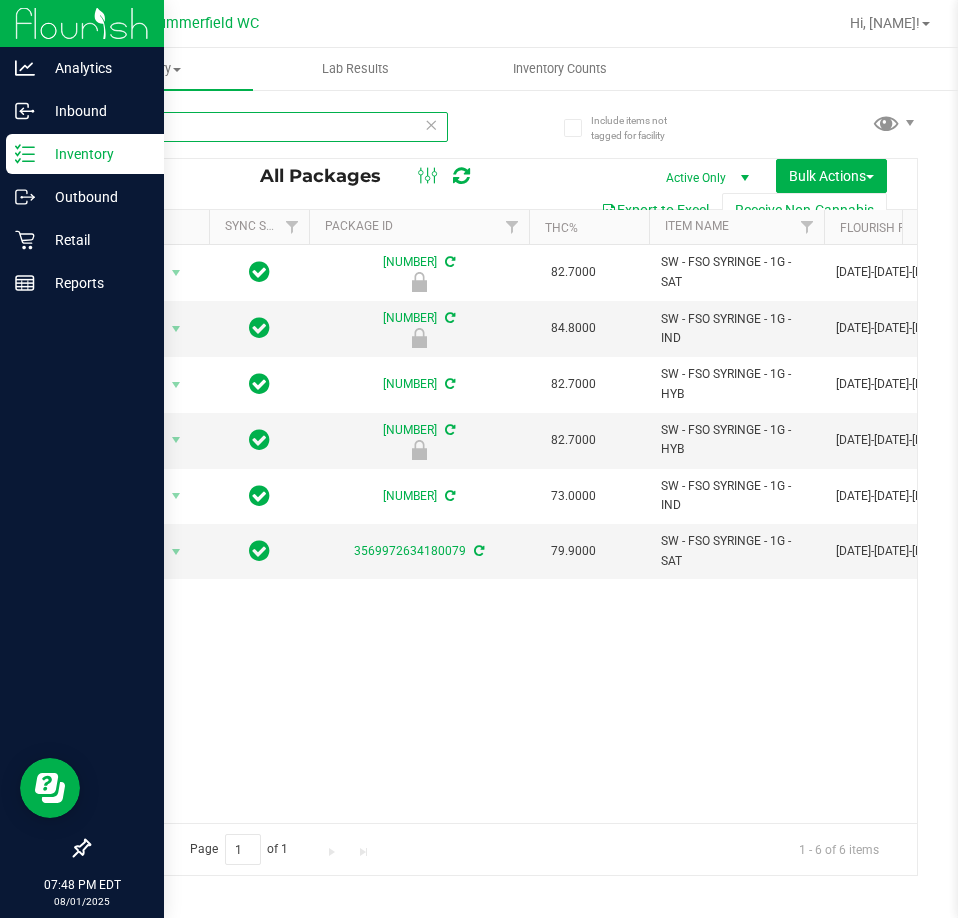 drag, startPoint x: 244, startPoint y: 131, endPoint x: 44, endPoint y: 153, distance: 201.20636 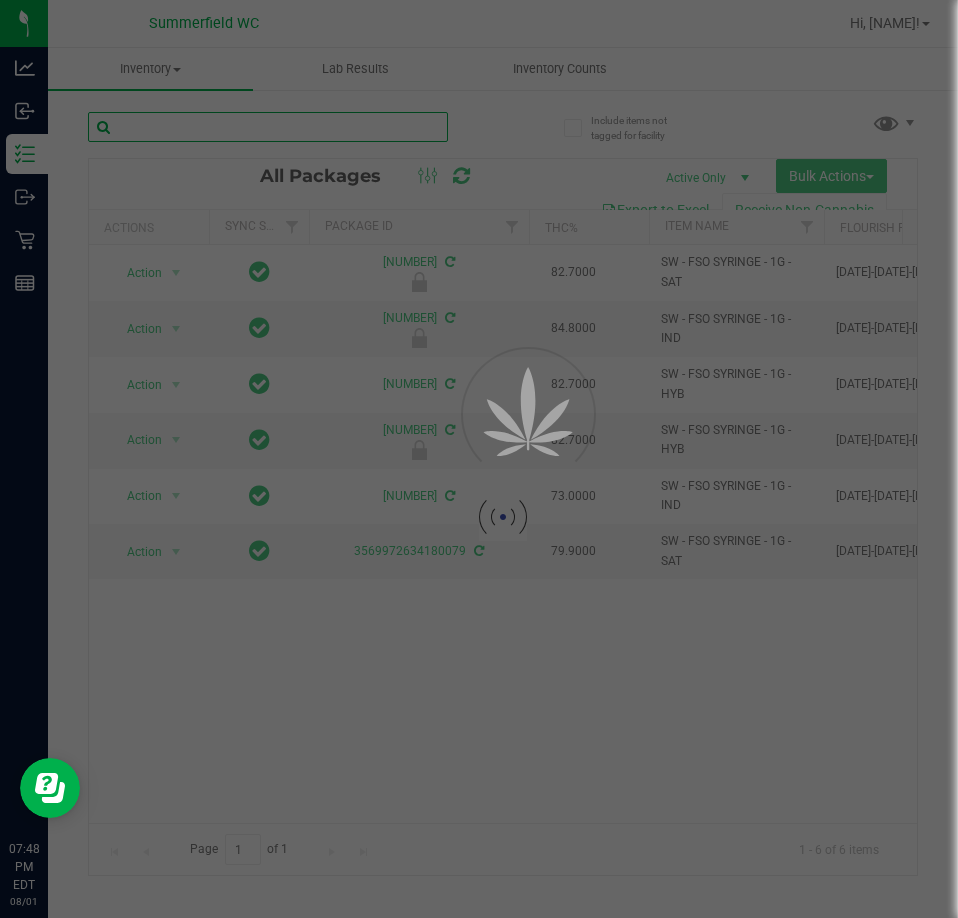 type 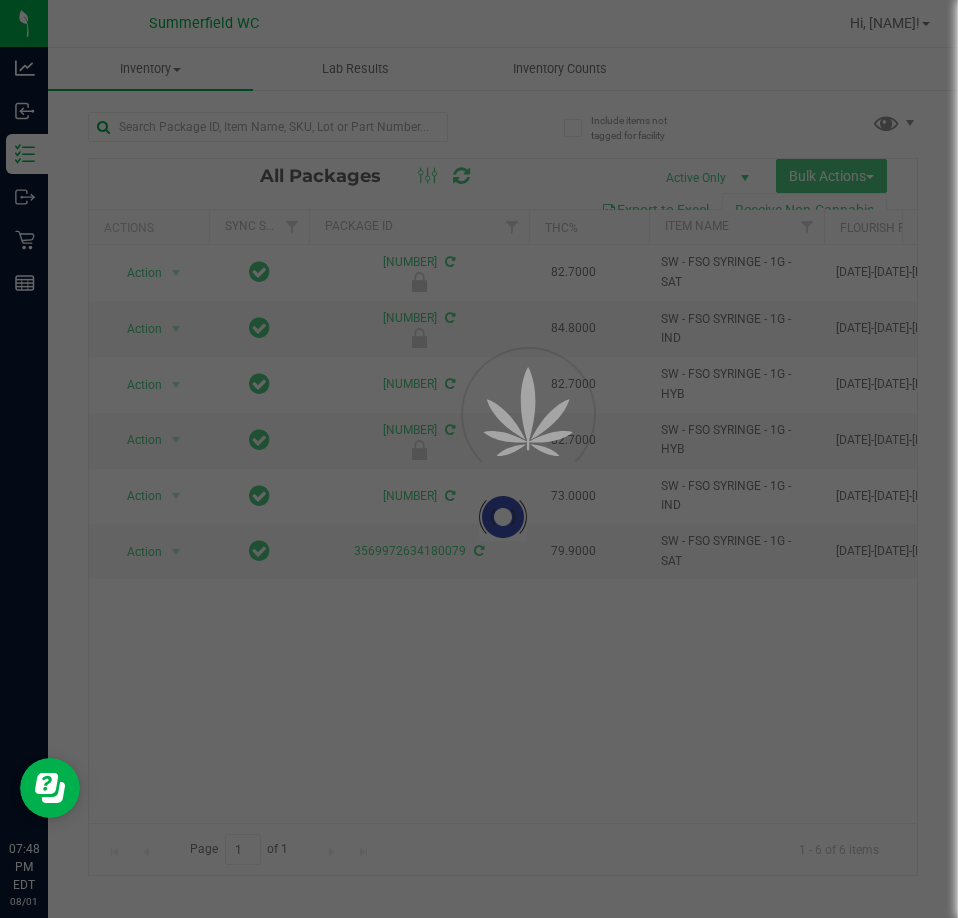 click at bounding box center [479, 459] 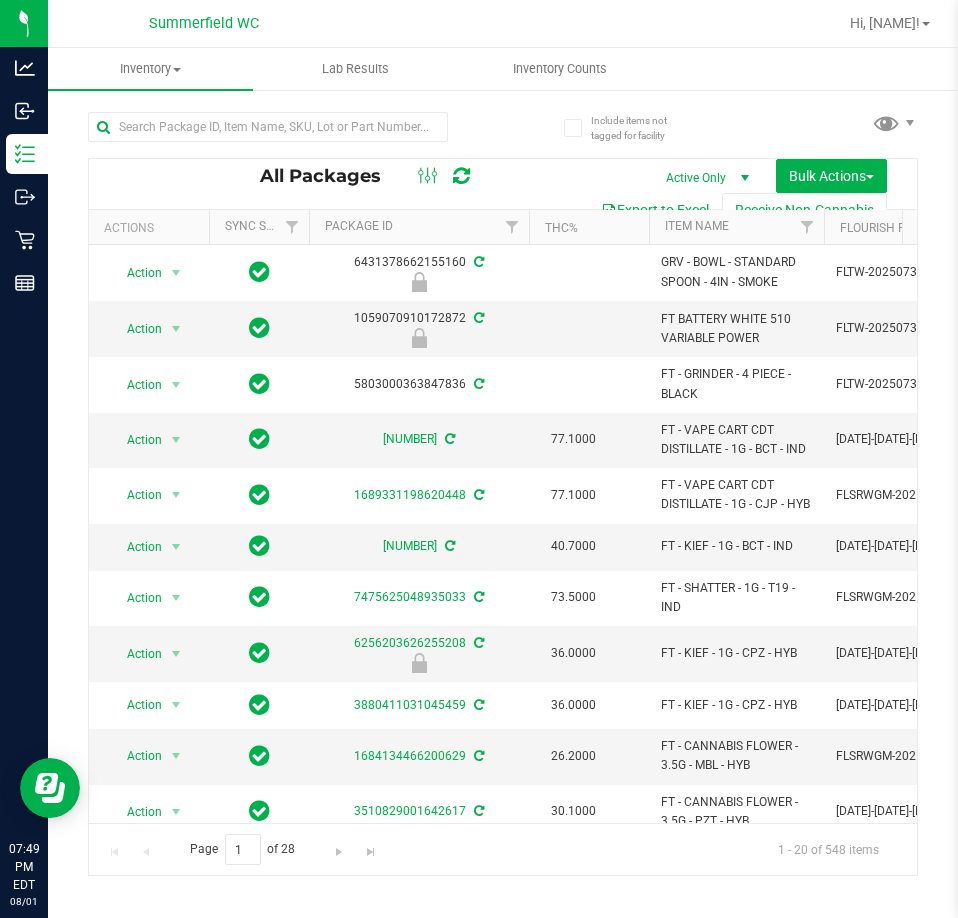 click on "All Packages
Active Only Active Only Lab Samples Locked All External Internal
Bulk Actions
Add to manufacturing run
Add to outbound order
Combine packages" at bounding box center [503, 484] 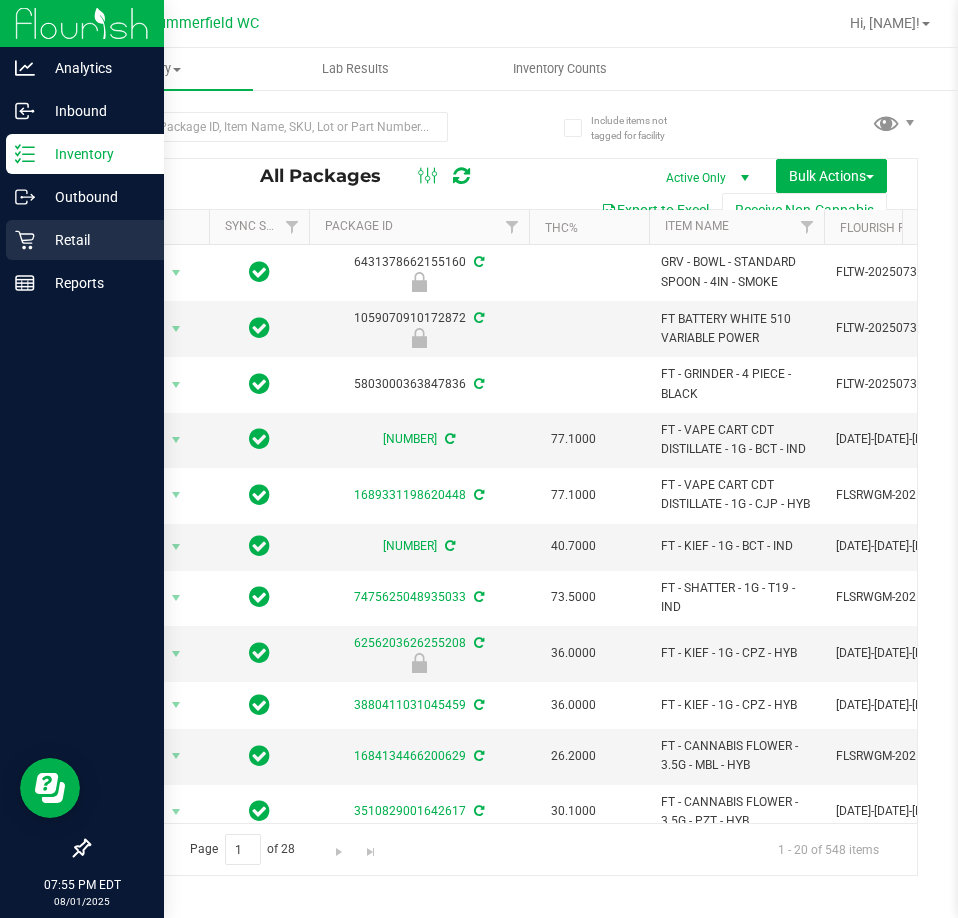 click on "Retail" at bounding box center [85, 240] 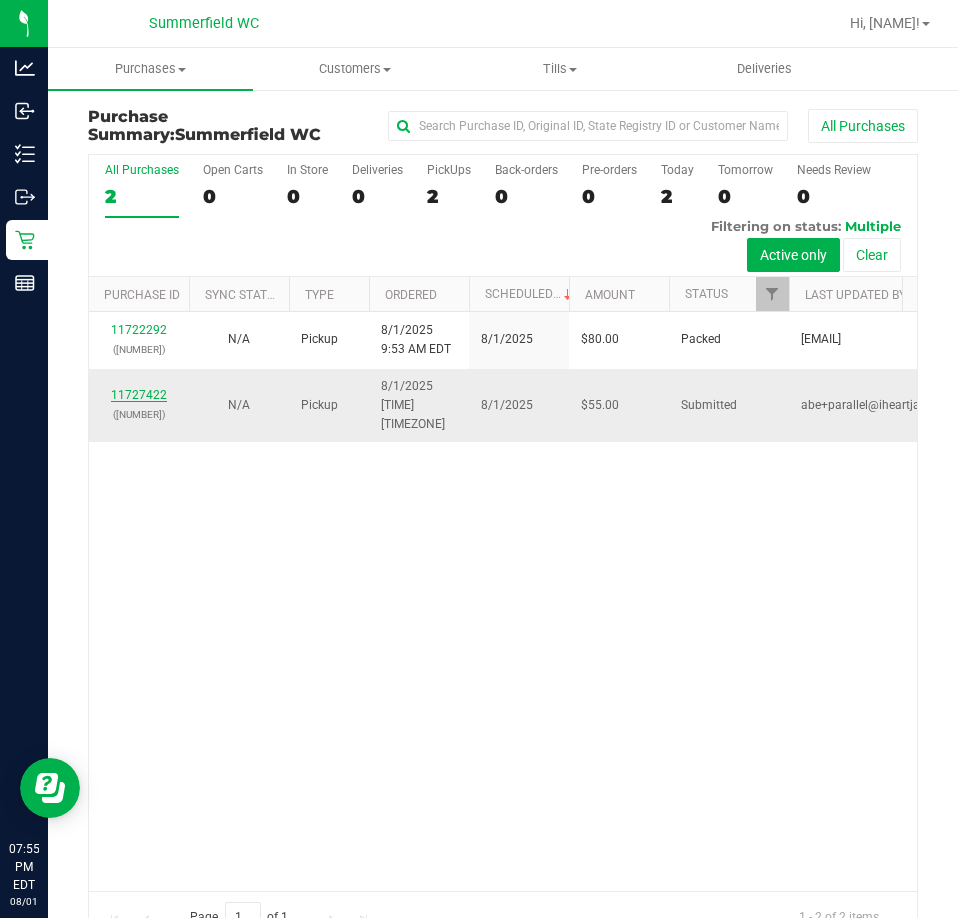 click on "11727422" at bounding box center (139, 395) 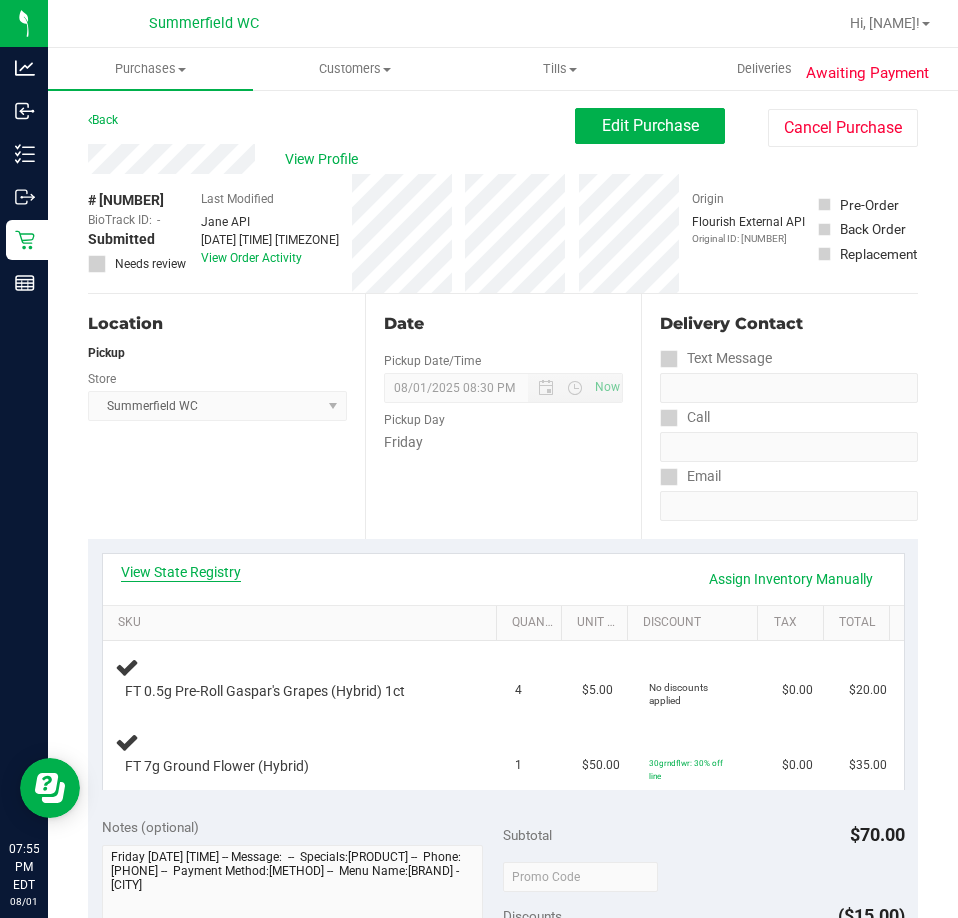 click on "View State Registry" at bounding box center (181, 572) 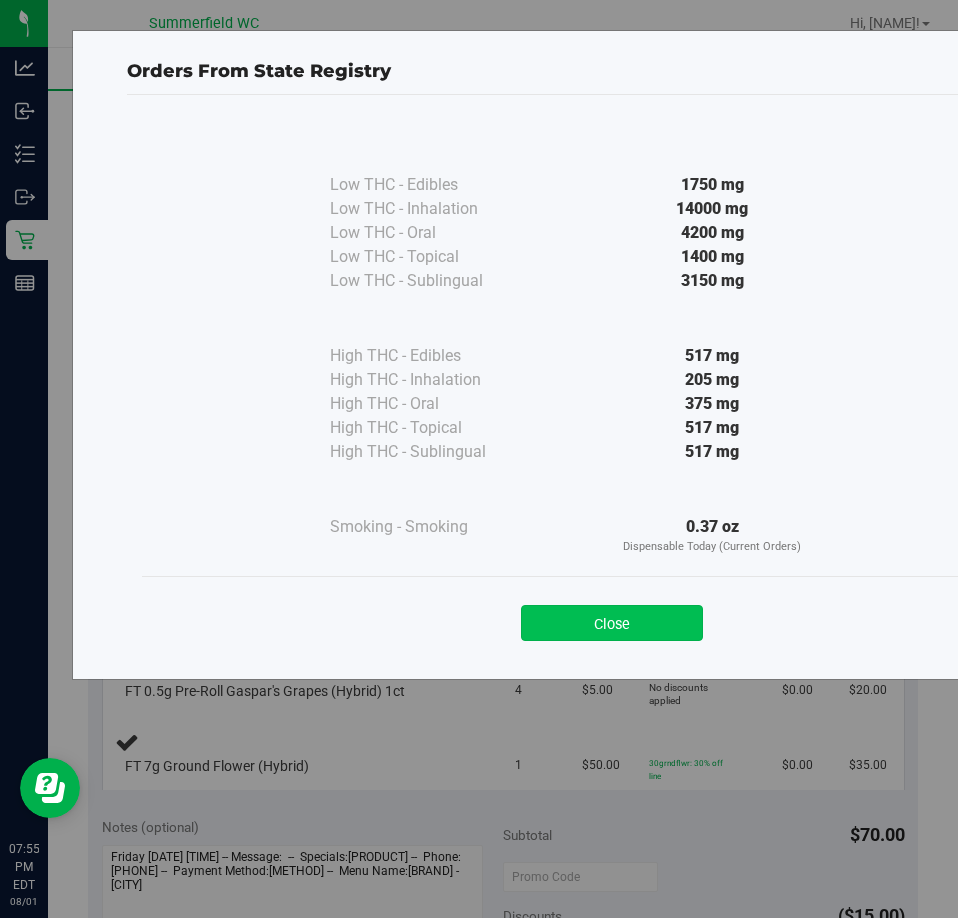 click on "Close" at bounding box center [612, 623] 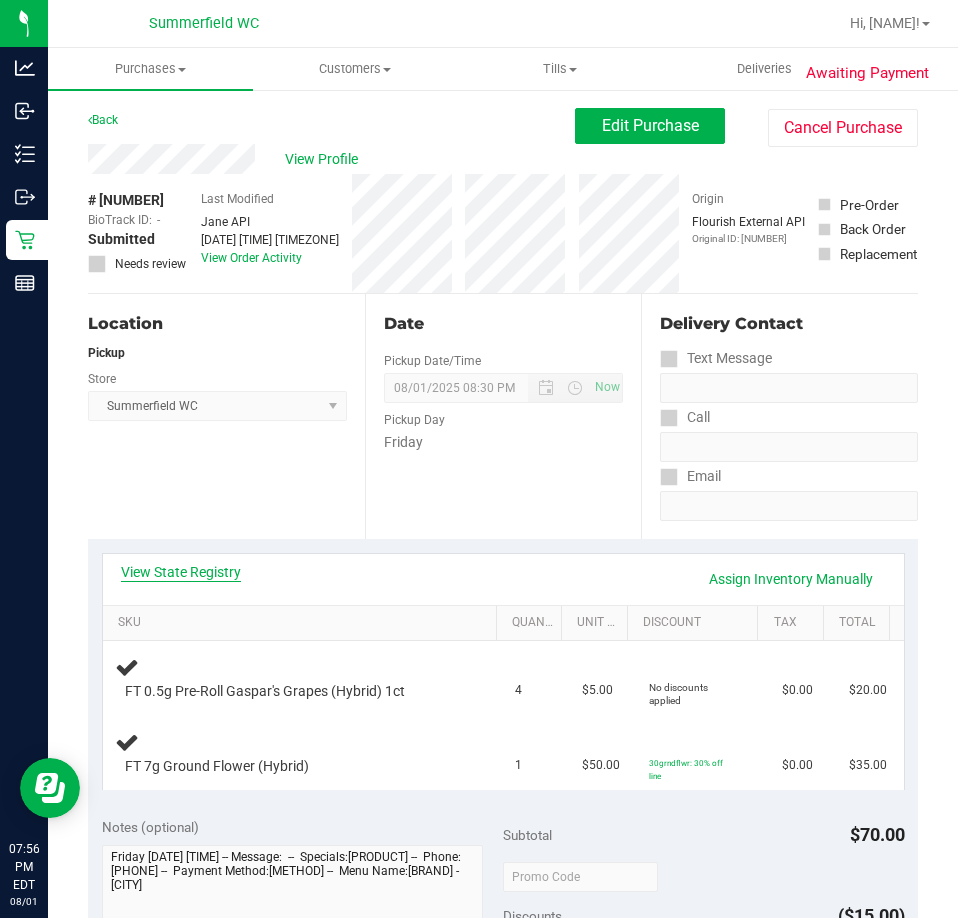 click on "View State Registry" at bounding box center (181, 572) 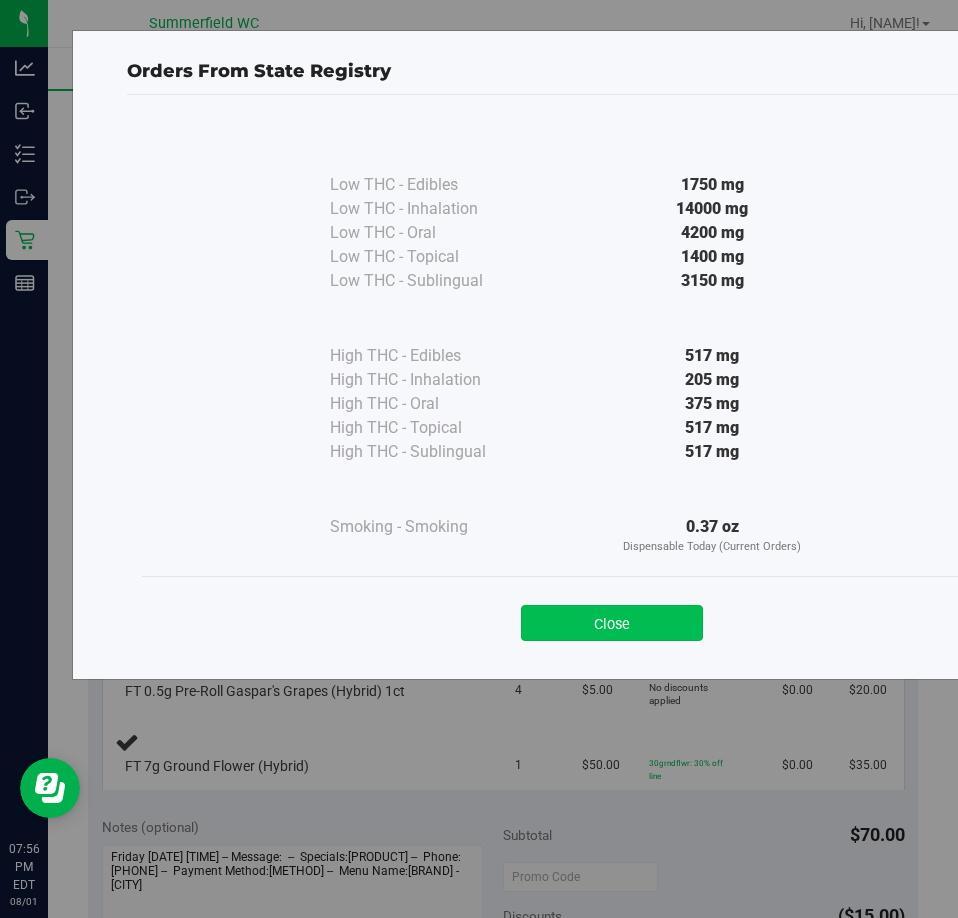 click on "Close" at bounding box center [612, 623] 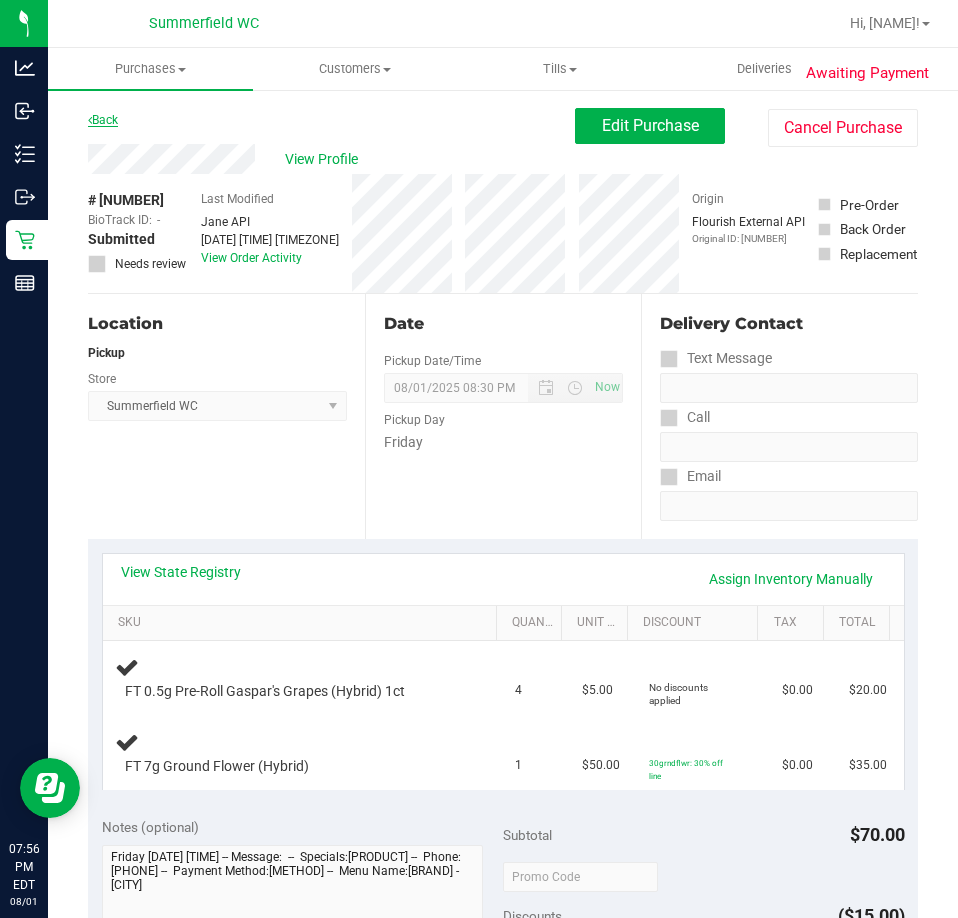 click on "Back" at bounding box center (103, 120) 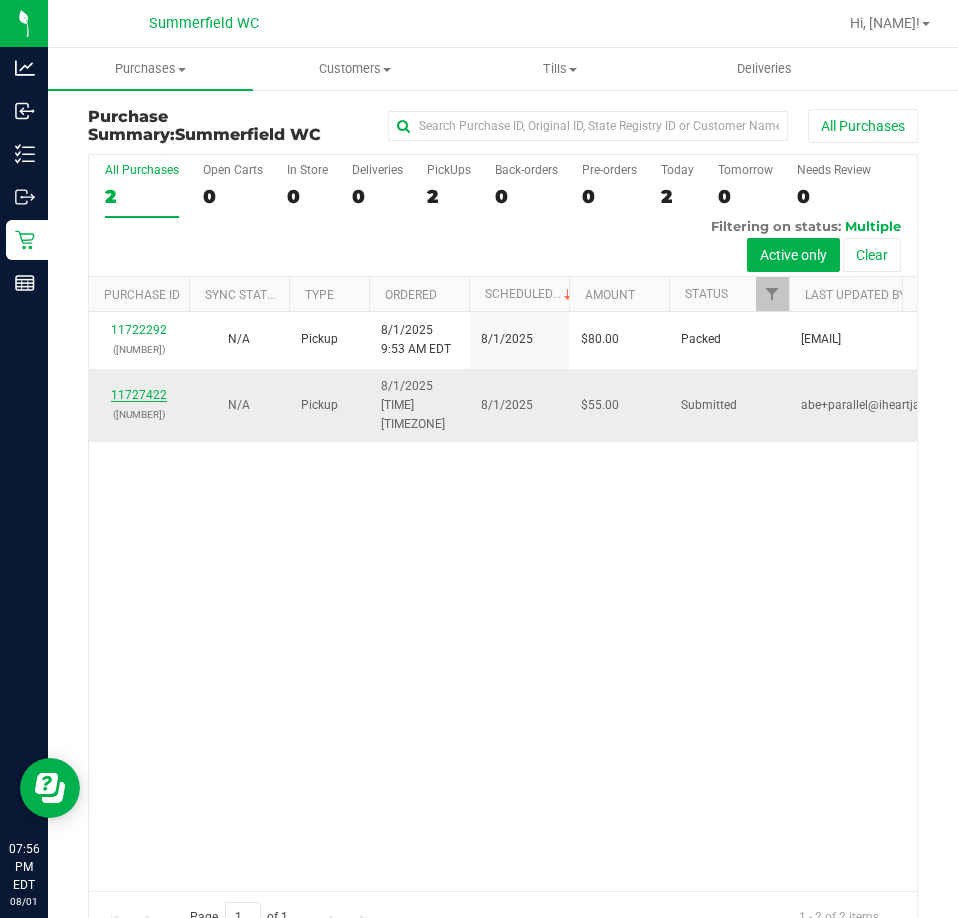 click on "11727422" at bounding box center (139, 395) 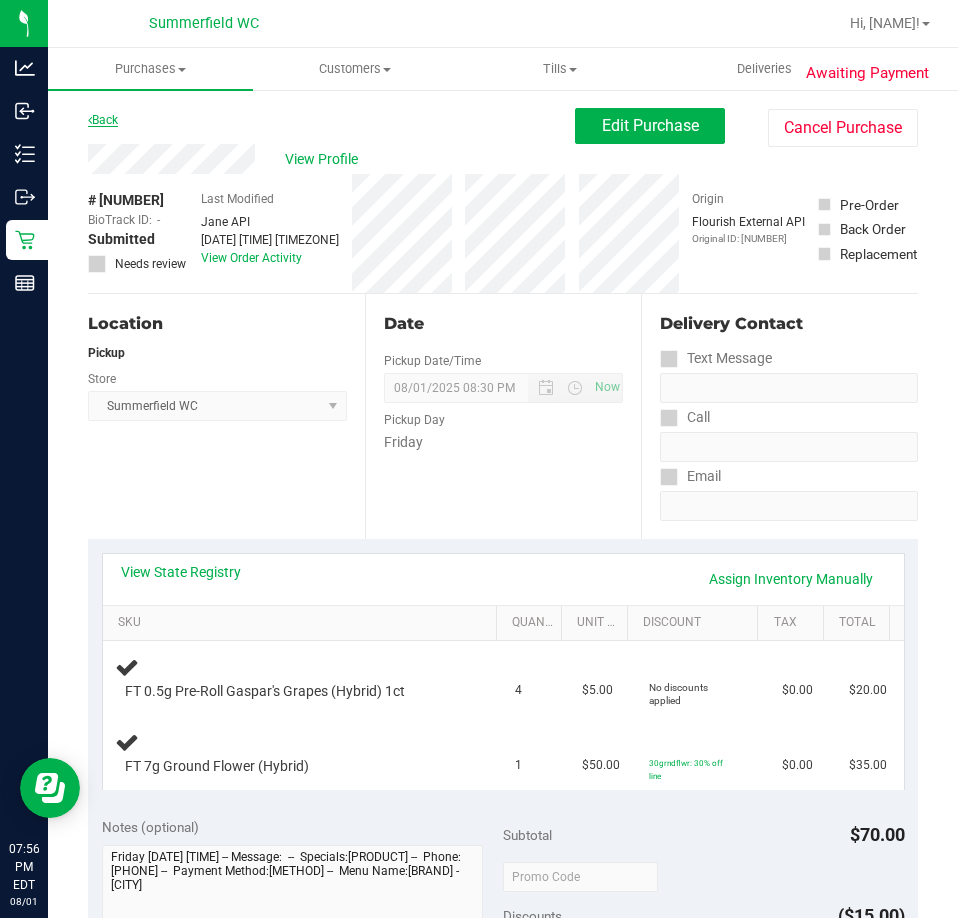 click on "Back" at bounding box center [103, 120] 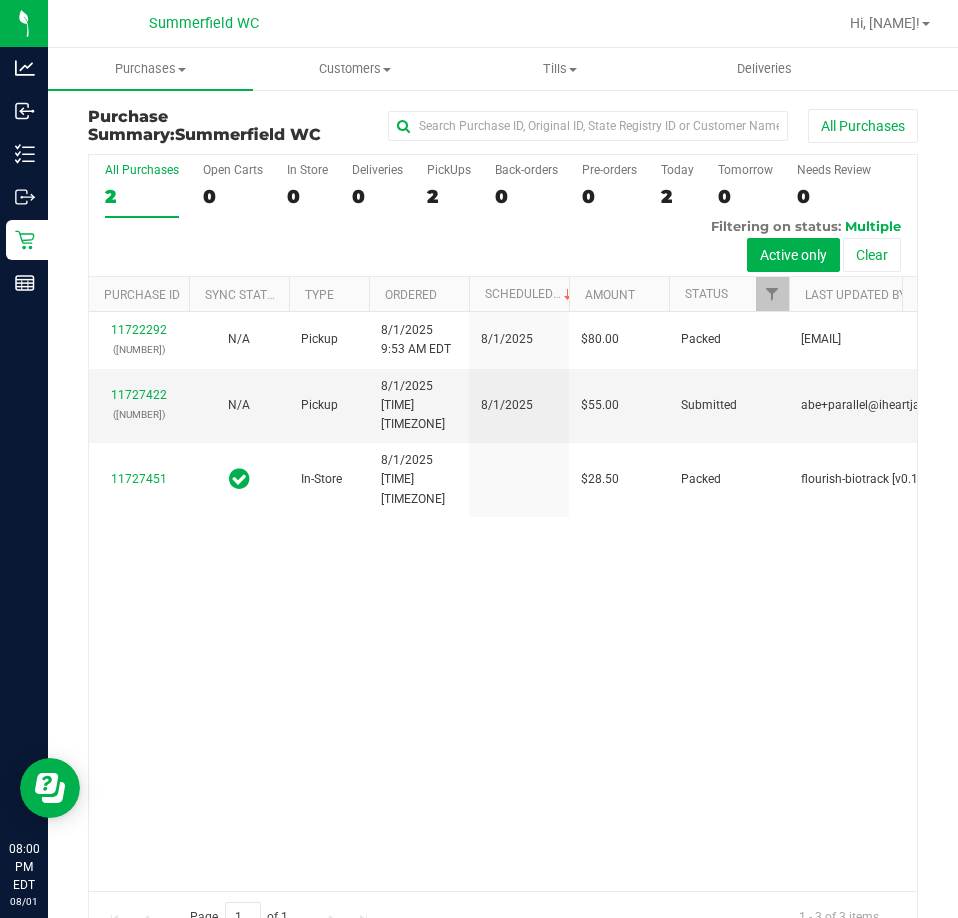 click on "[NUMBER]
([NUMBER])
N/A
Pickup [DATE] [TIME] [TIMEZONE] [DATE]
$80.00
Packed [EMAIL]
[NUMBER]
([NUMBER])
N/A
Pickup [DATE] [TIME] [TIMEZONE] [DATE]
$55.00
Submitted [EMAIL]
[NUMBER]
In-Store [DATE] [TIME] [TIMEZONE]
$28.50
Packed [PRODUCT]" at bounding box center (503, 601) 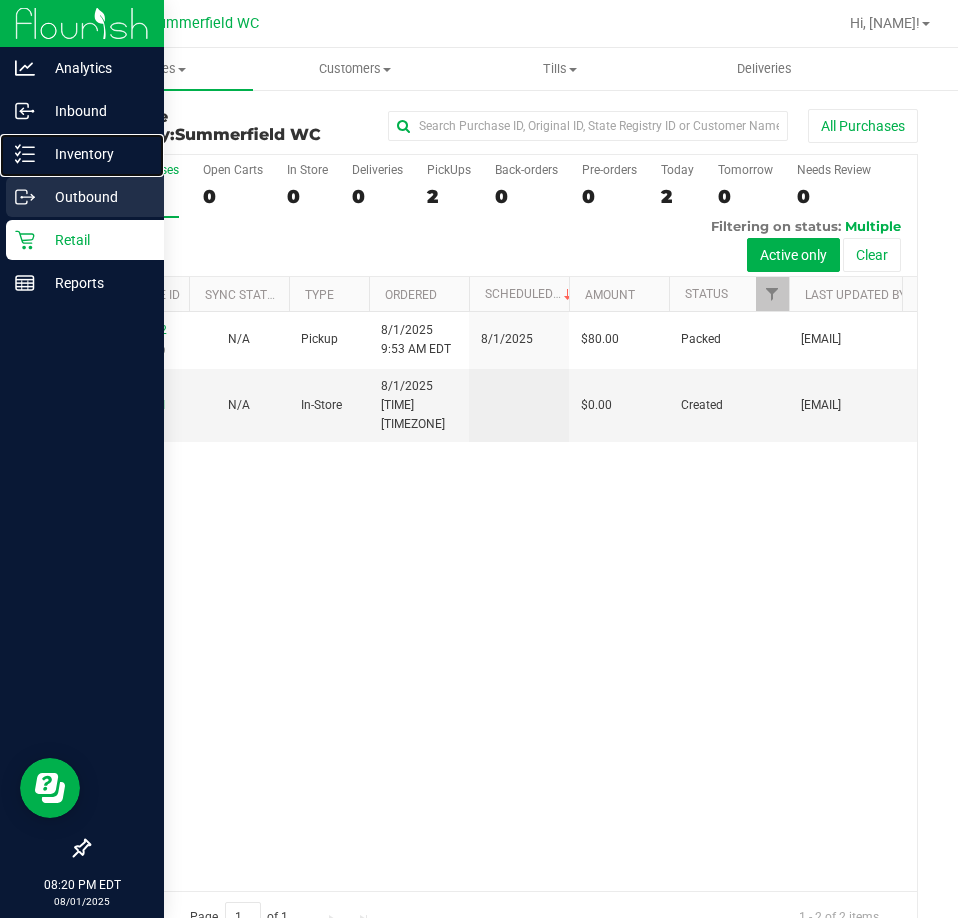drag, startPoint x: 34, startPoint y: 158, endPoint x: 0, endPoint y: 203, distance: 56.400356 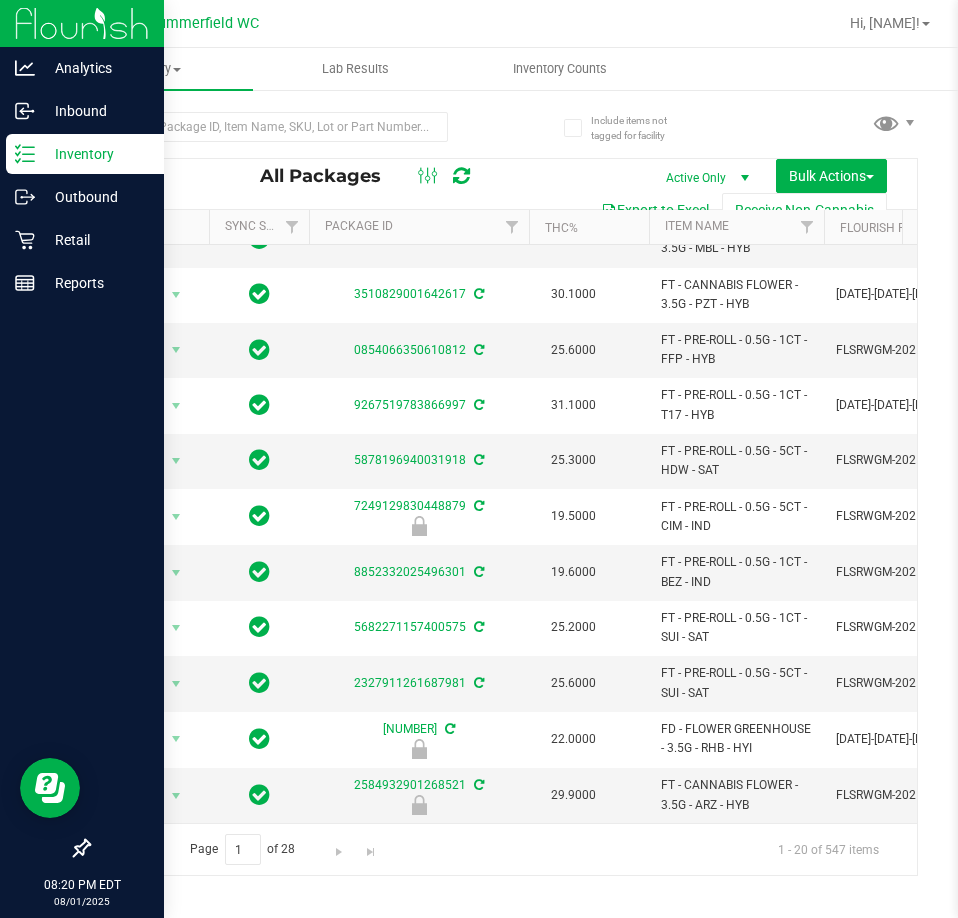 scroll, scrollTop: 0, scrollLeft: 0, axis: both 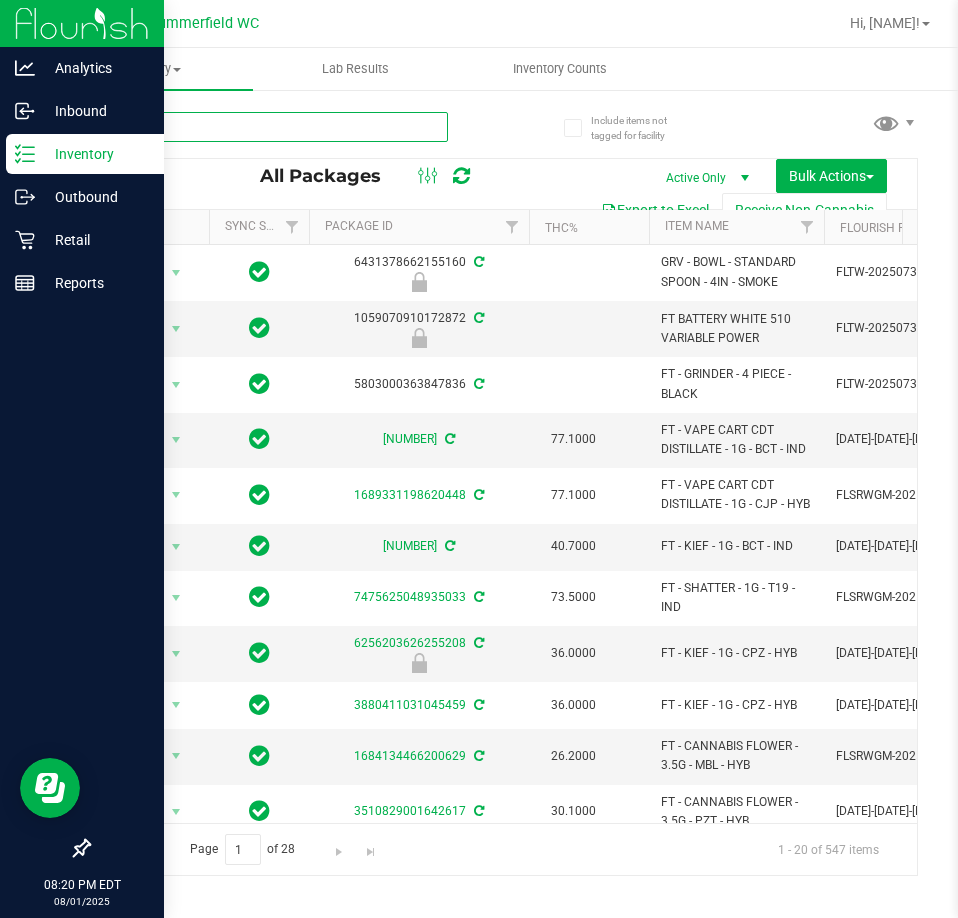 click at bounding box center (268, 127) 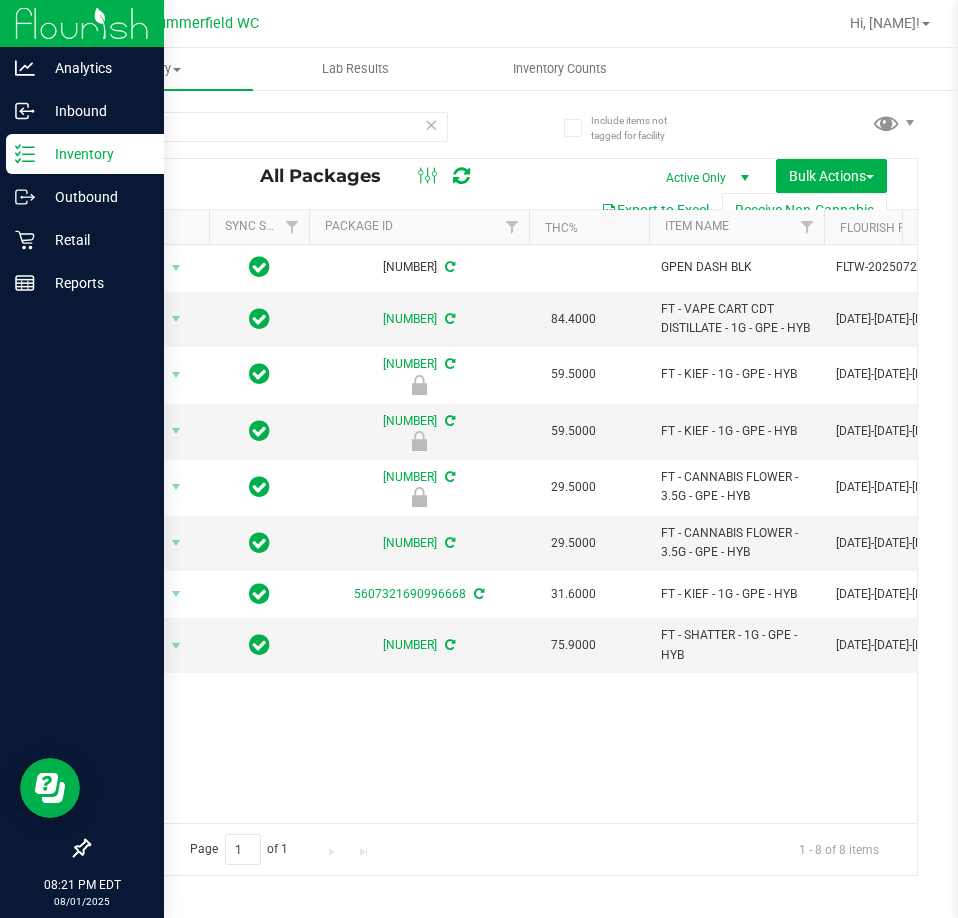 click on "Action Action Adjust qty Create package Edit attributes Global inventory Locate package Package audit log Print package label Print product labels Schedule for destruction
[NUMBER]
GPEN DASH BLK
FLTW-[DATE]-[NUMBER]
[NUMBER]
5
5
0
00001423
$69.95000
ACC-VAP-GP-DASHBLK
GPEN DASH BLK
GPEN DASH BLACK" at bounding box center (503, 534) 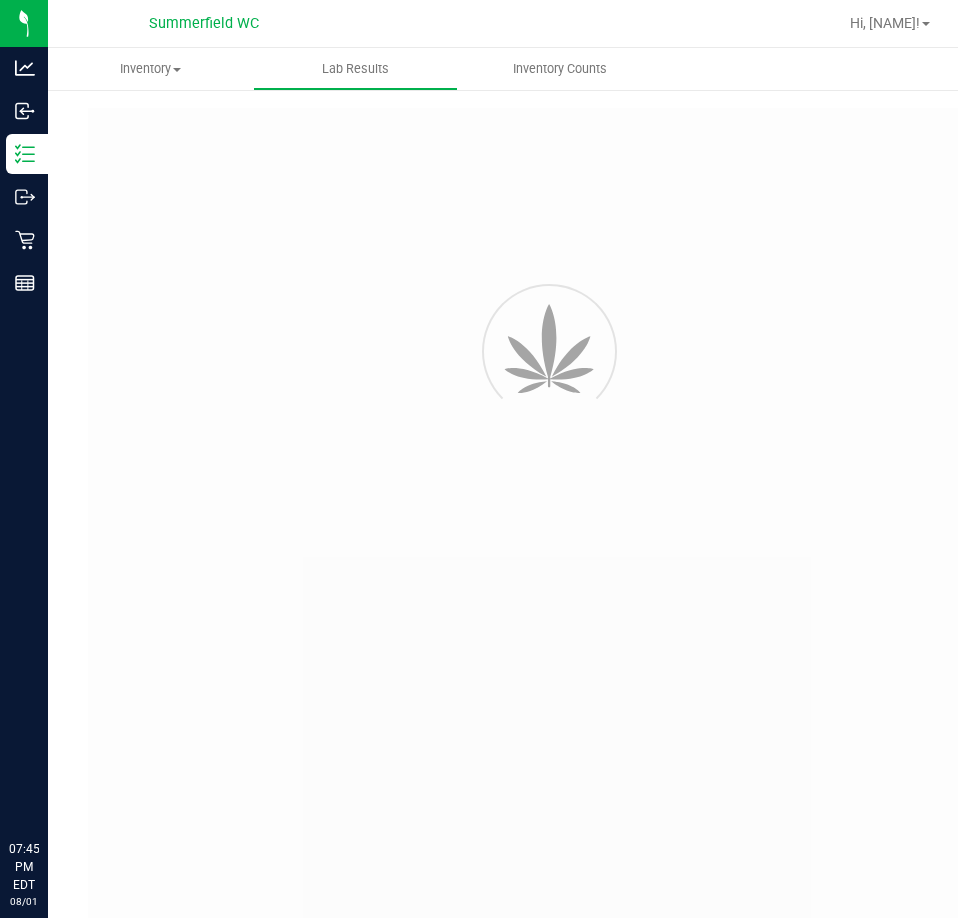 scroll, scrollTop: 0, scrollLeft: 0, axis: both 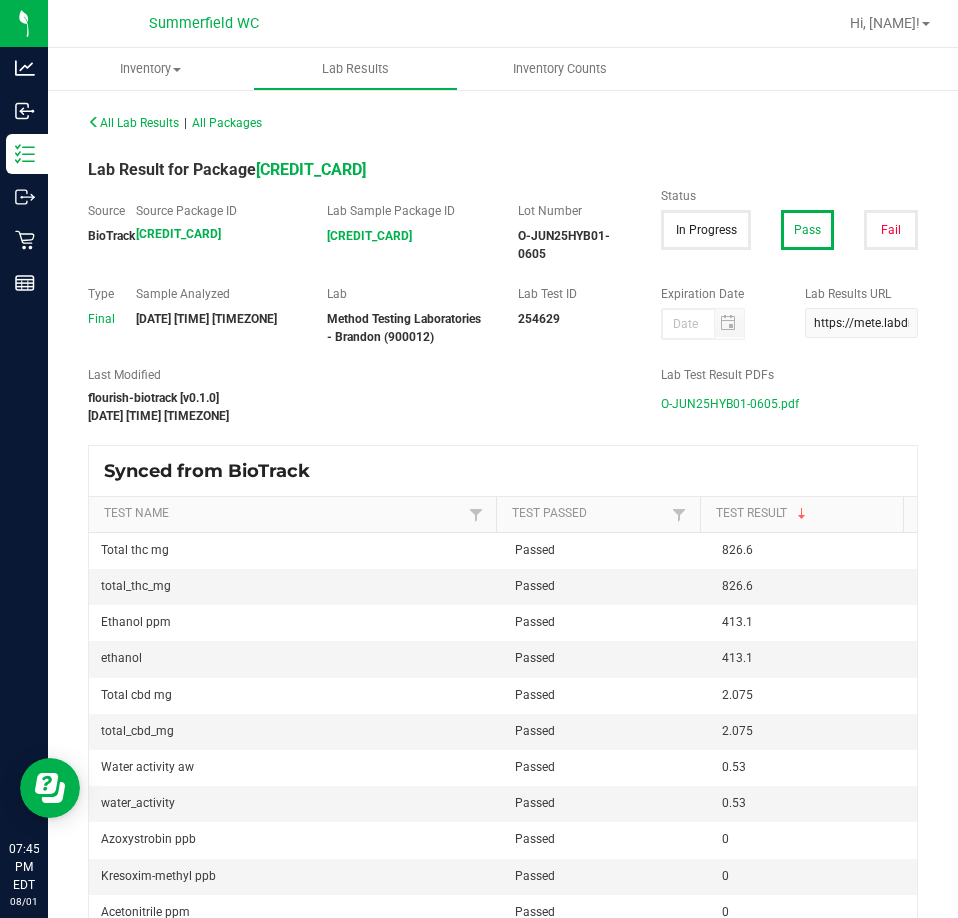 click on "O-JUN25HYB01-0605.pdf" at bounding box center (730, 404) 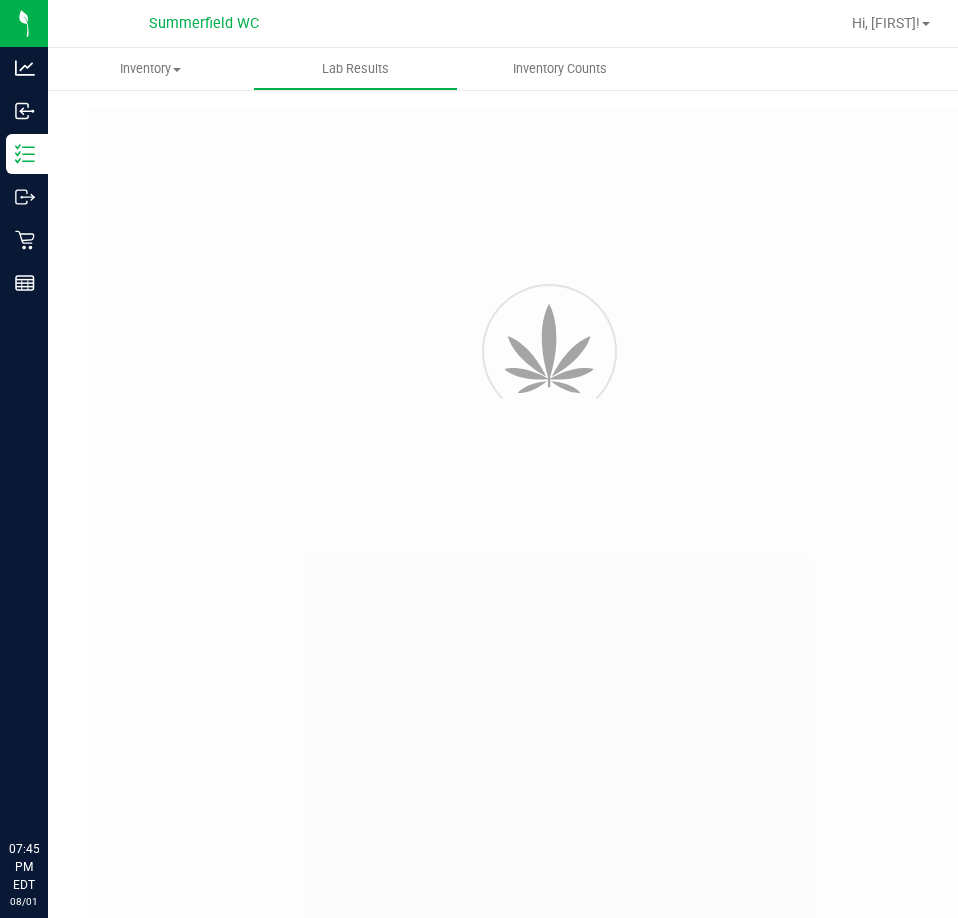 scroll, scrollTop: 0, scrollLeft: 0, axis: both 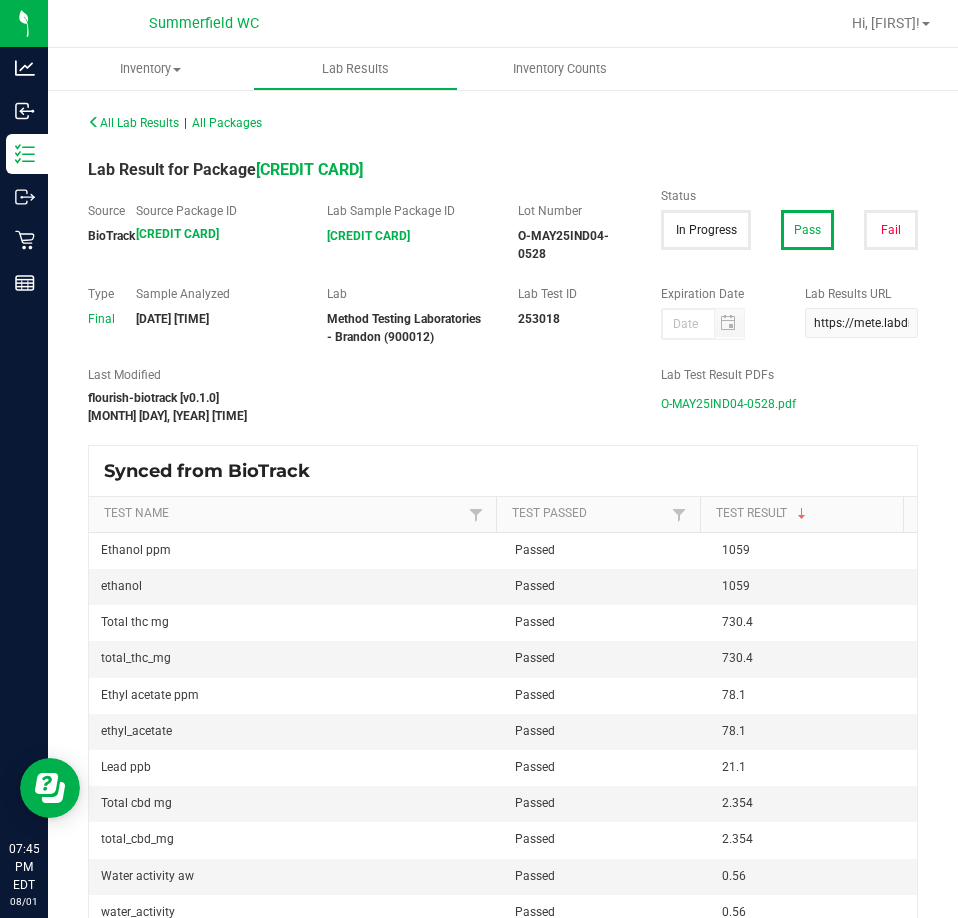 click on "O-MAY25IND04-0528.pdf" at bounding box center (728, 404) 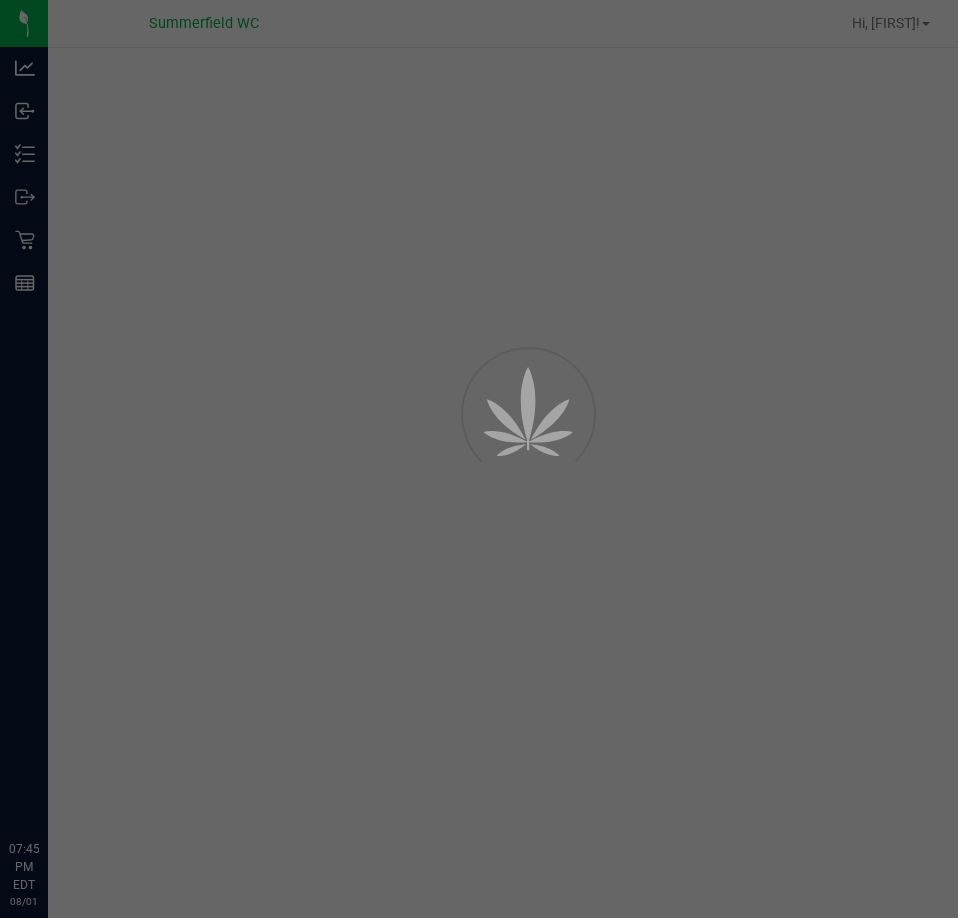scroll, scrollTop: 0, scrollLeft: 0, axis: both 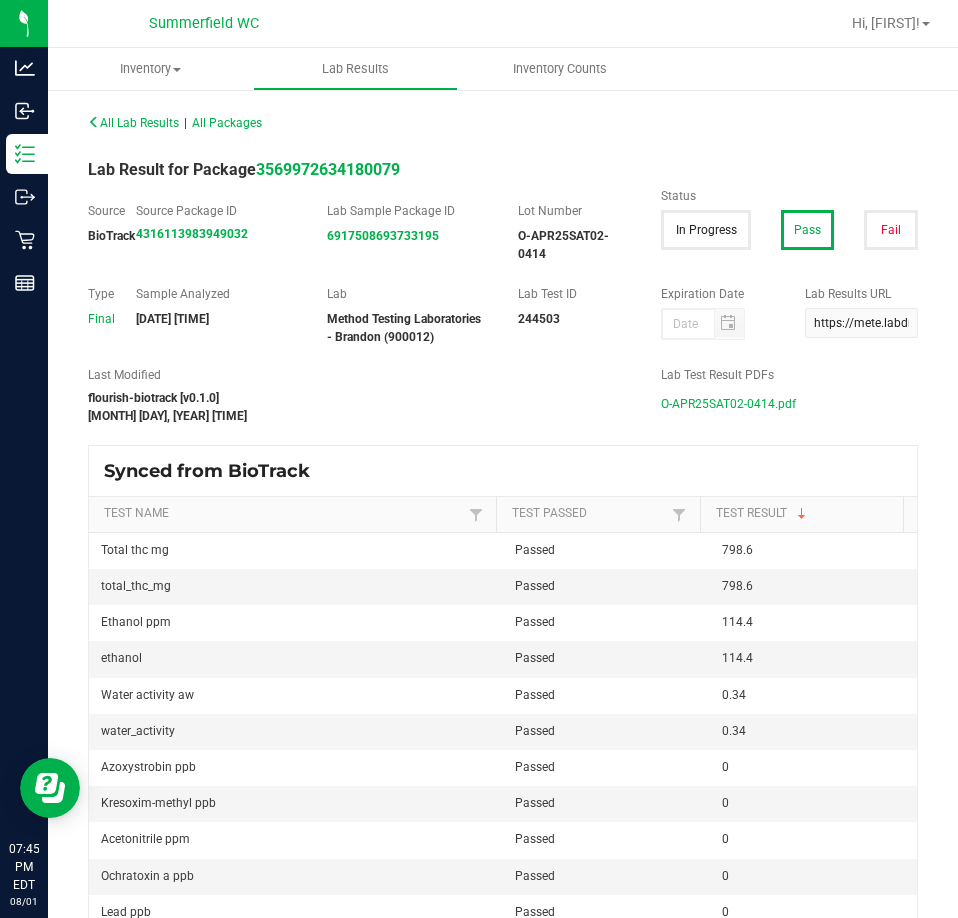 click on "O-APR25SAT02-0414.pdf" at bounding box center (728, 404) 